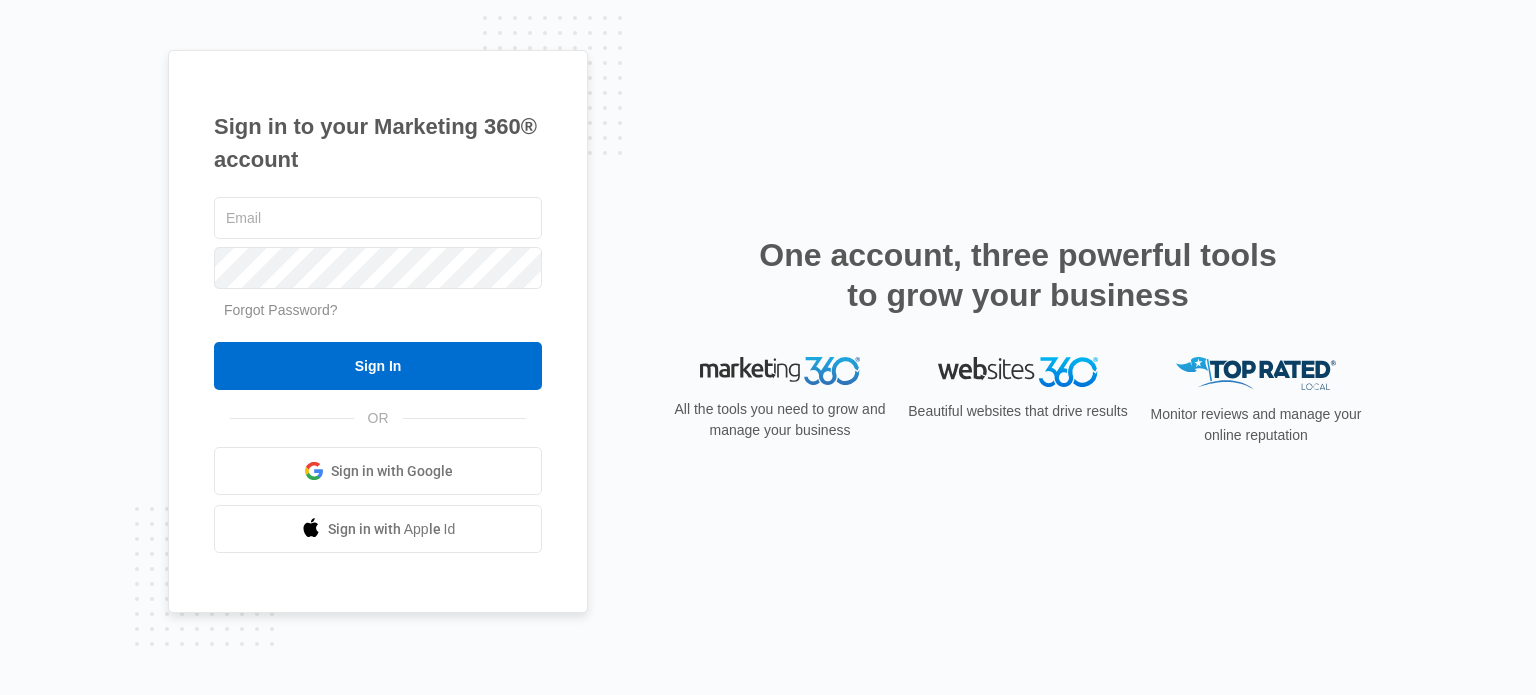 scroll, scrollTop: 0, scrollLeft: 0, axis: both 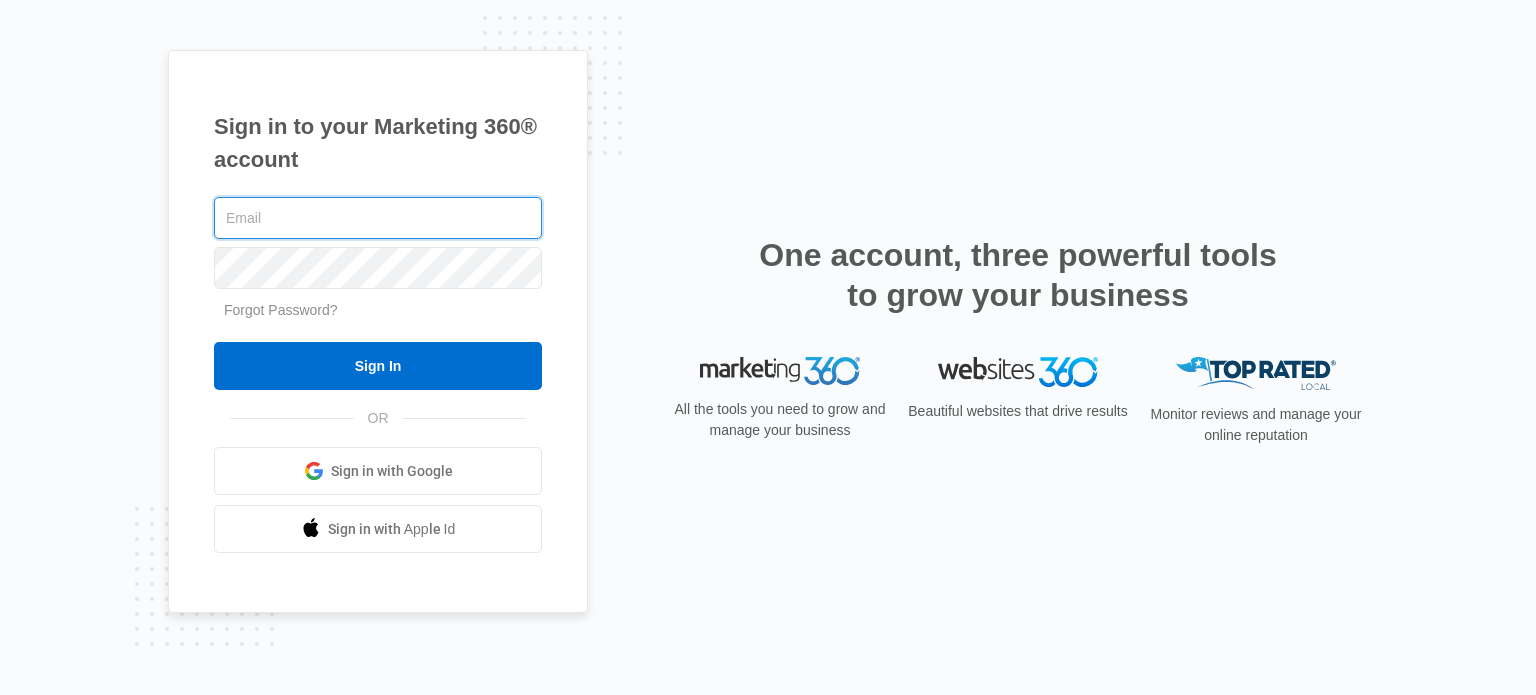type on "[USERNAME]@[DOMAIN].com" 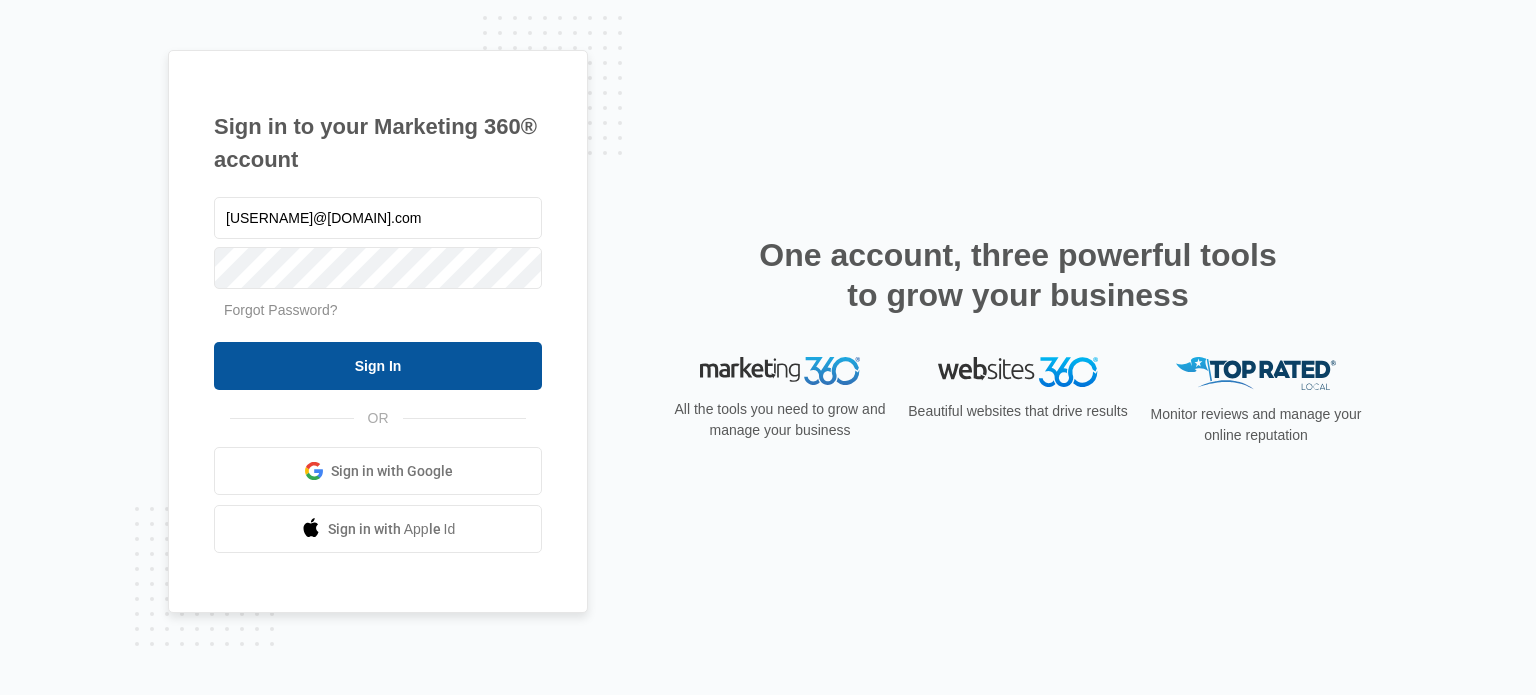 click on "Sign In" at bounding box center (378, 366) 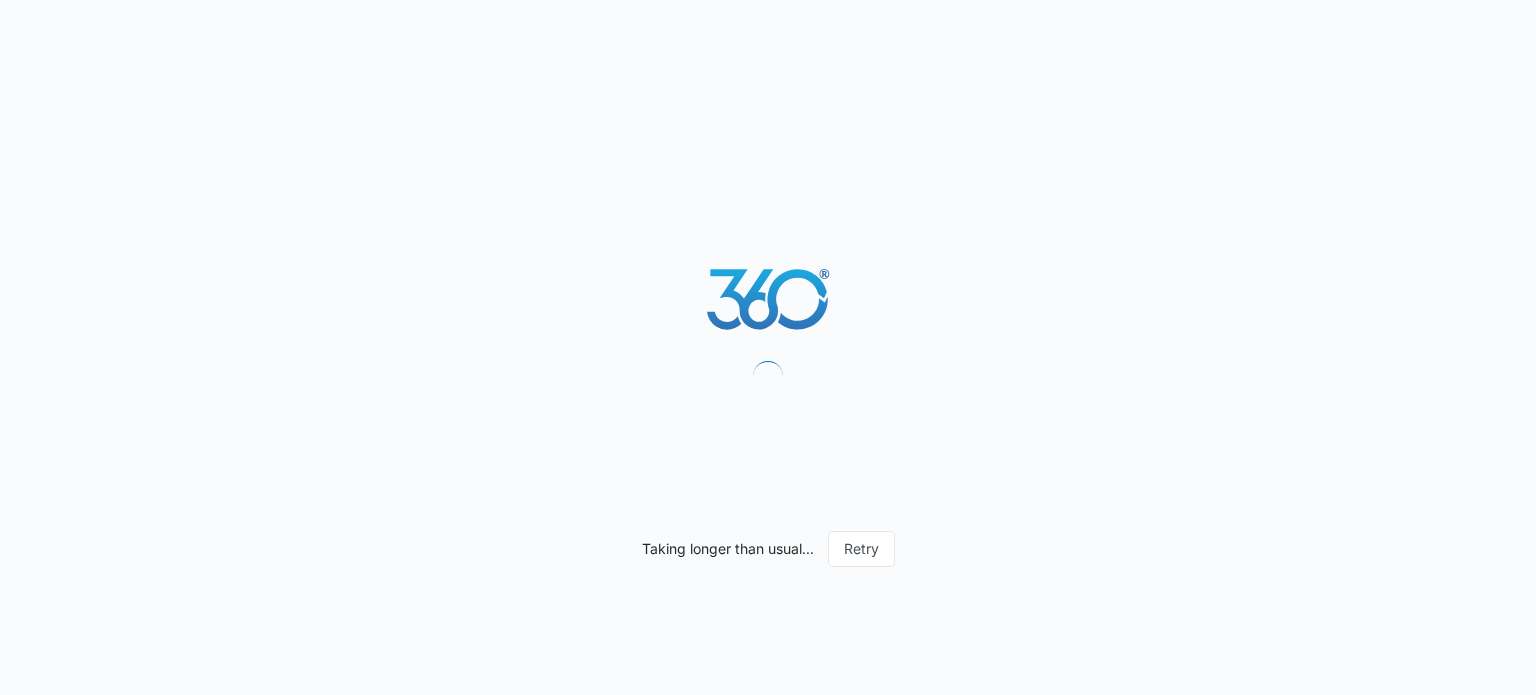 scroll, scrollTop: 0, scrollLeft: 0, axis: both 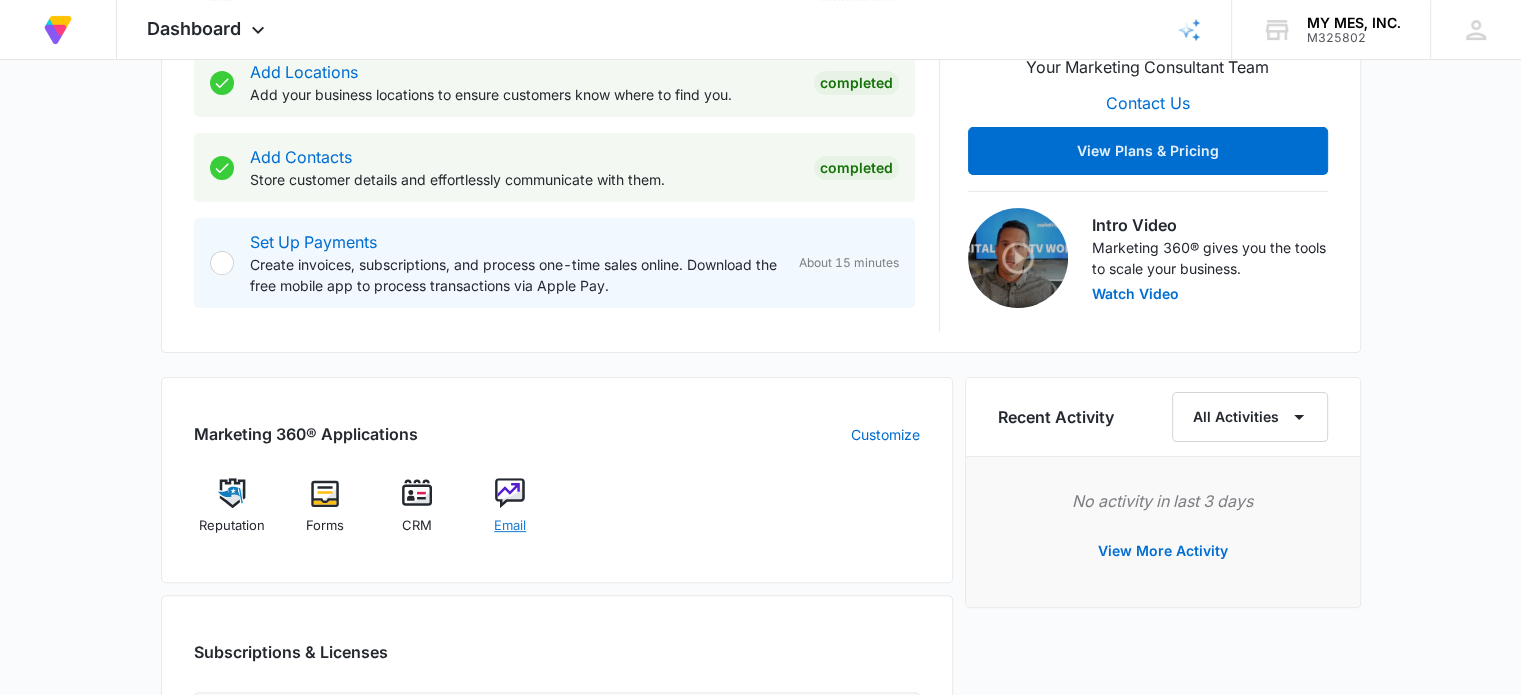 click at bounding box center [510, 493] 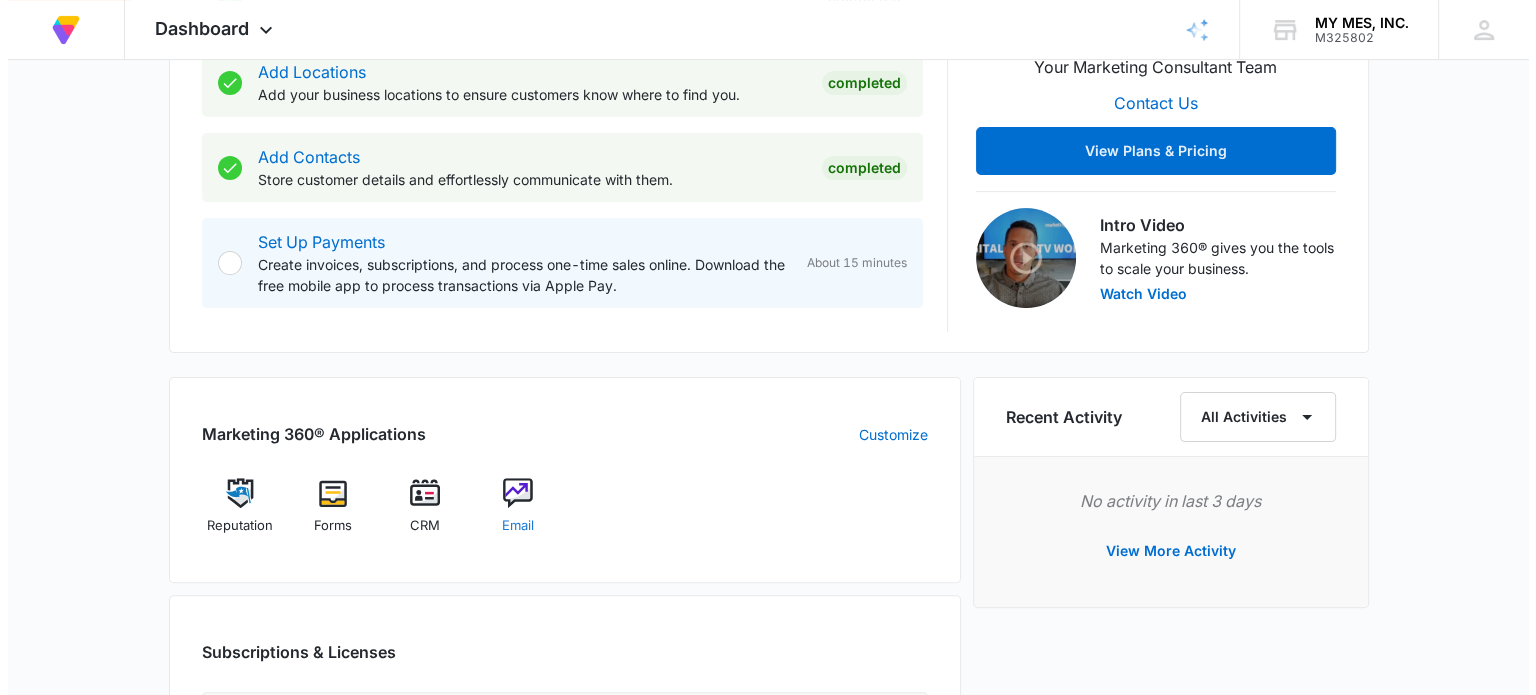 scroll, scrollTop: 0, scrollLeft: 0, axis: both 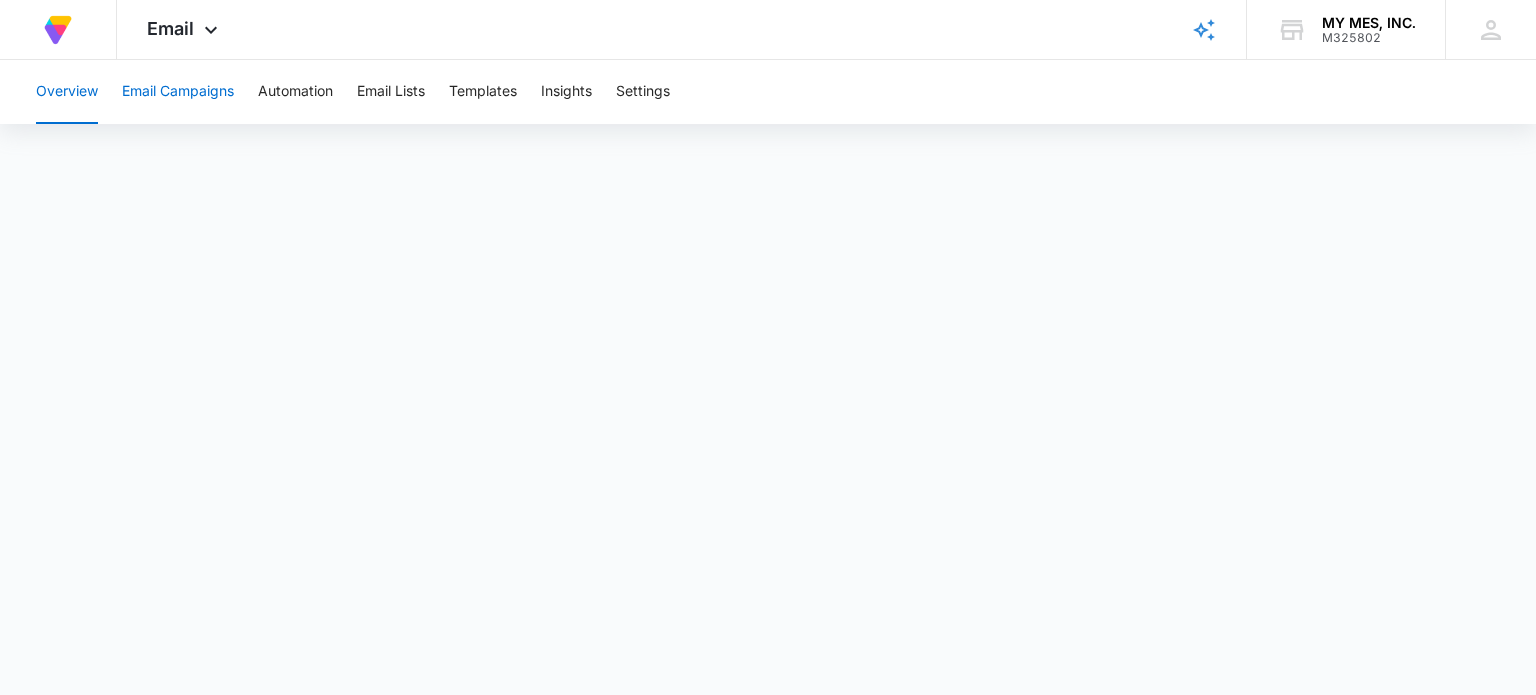 click on "Email Campaigns" at bounding box center (178, 92) 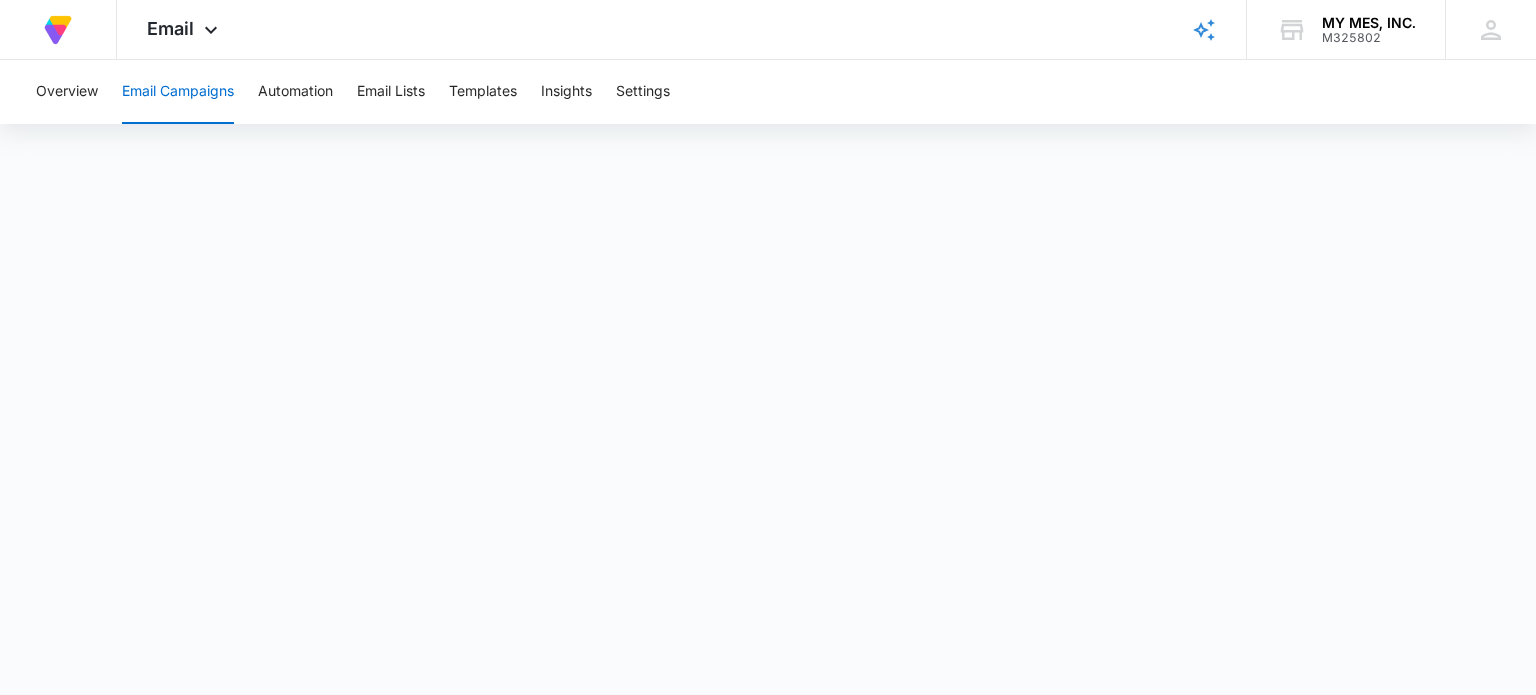 click on "Email Campaigns" at bounding box center (178, 92) 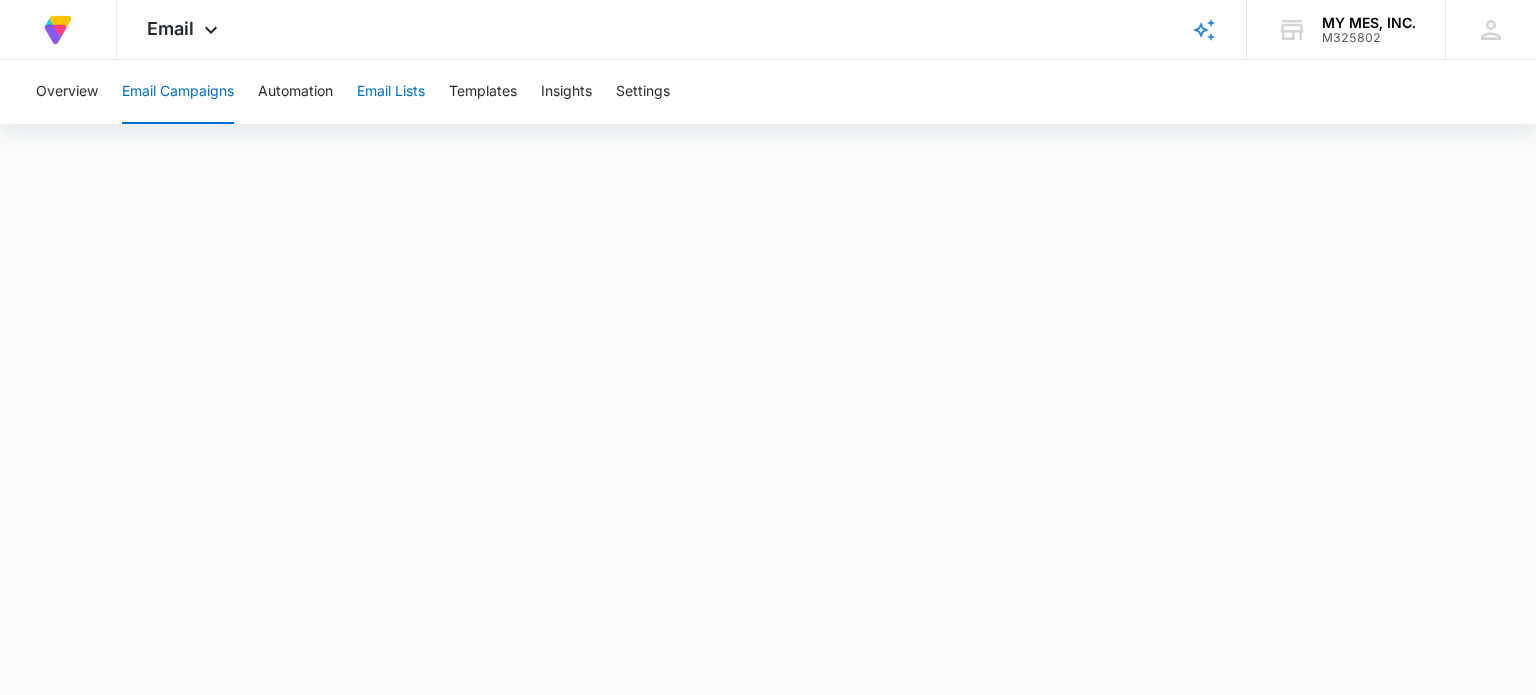 click on "Email Lists" at bounding box center (391, 92) 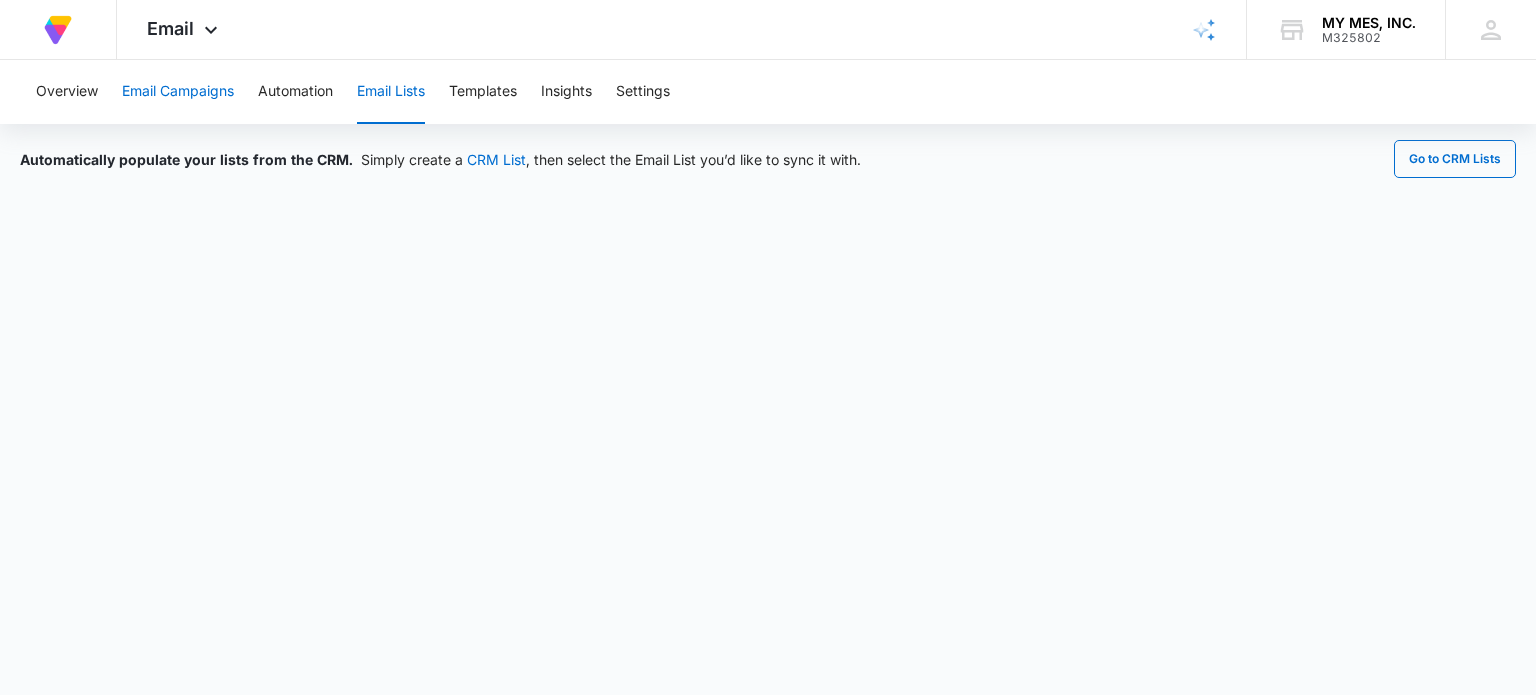 click on "Email Campaigns" at bounding box center [178, 92] 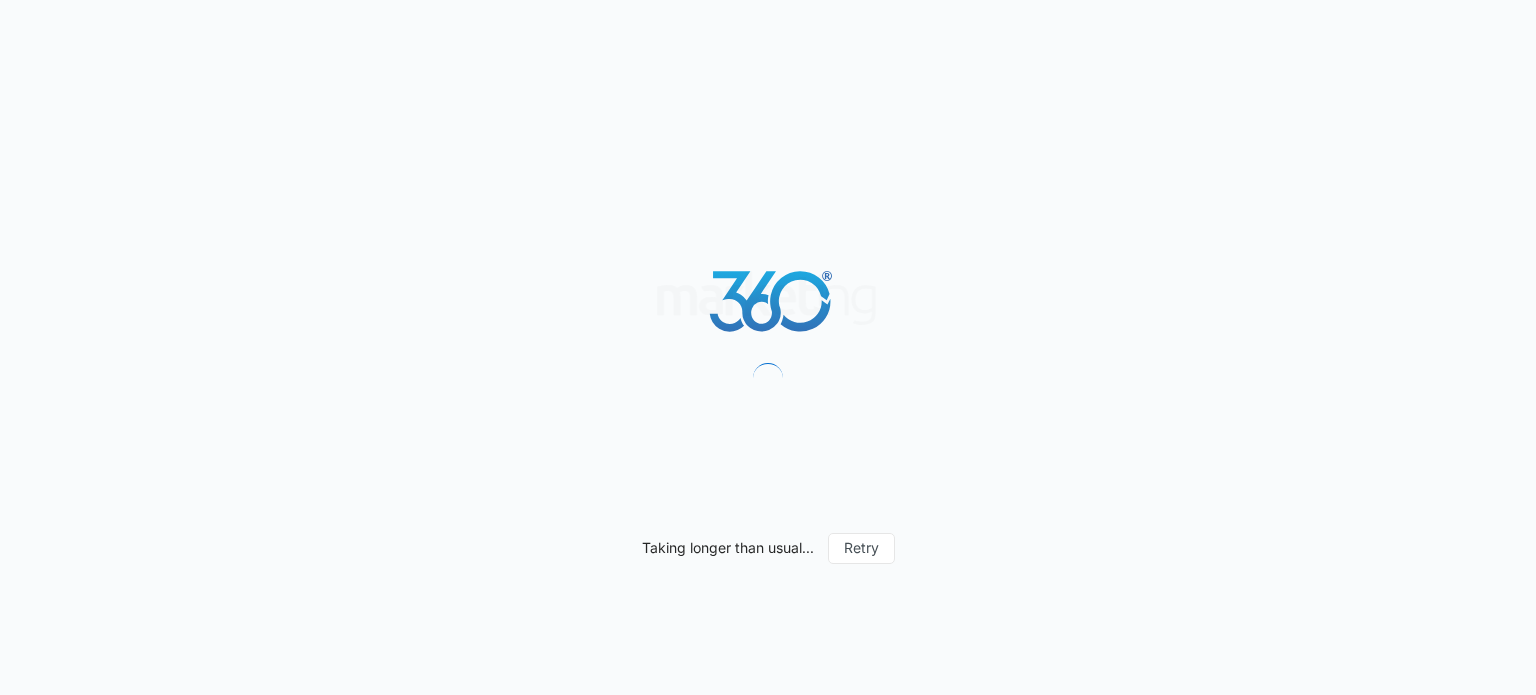 scroll, scrollTop: 0, scrollLeft: 0, axis: both 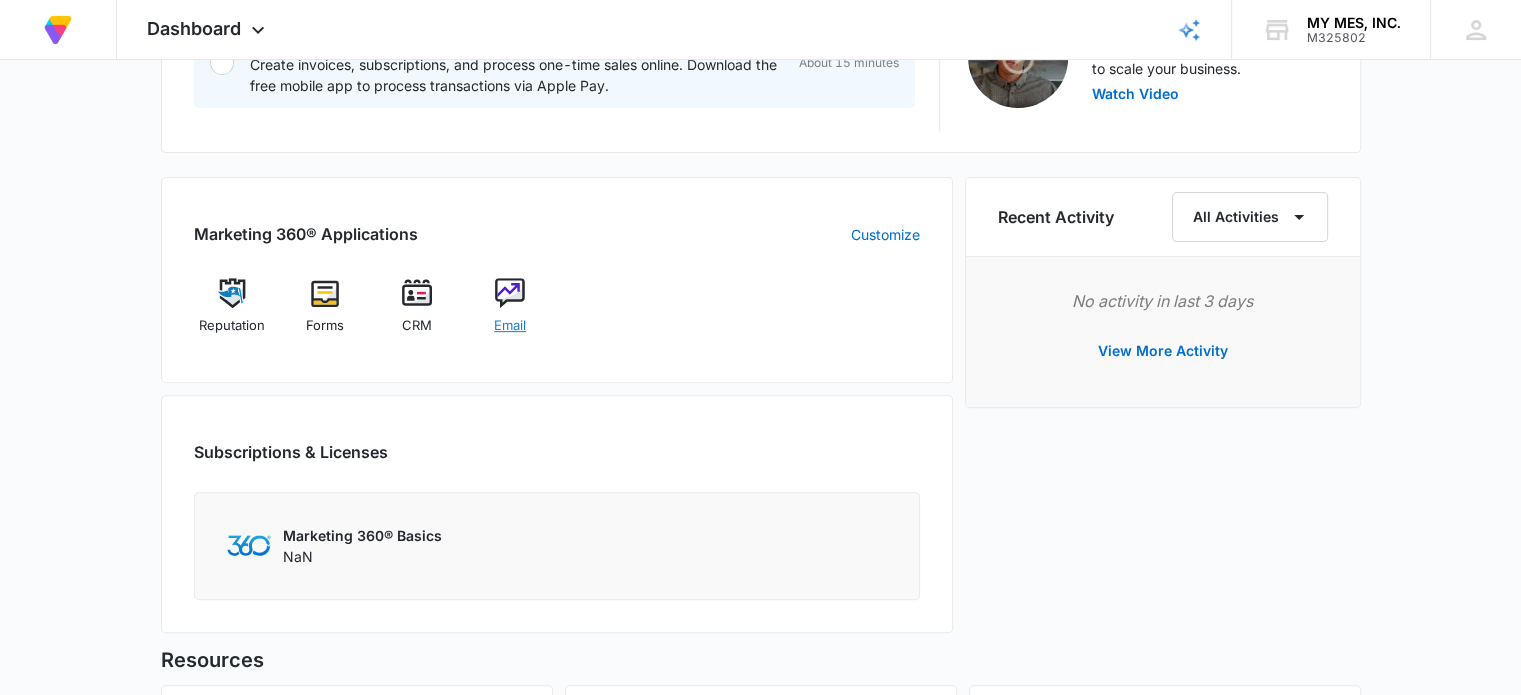 click at bounding box center [510, 293] 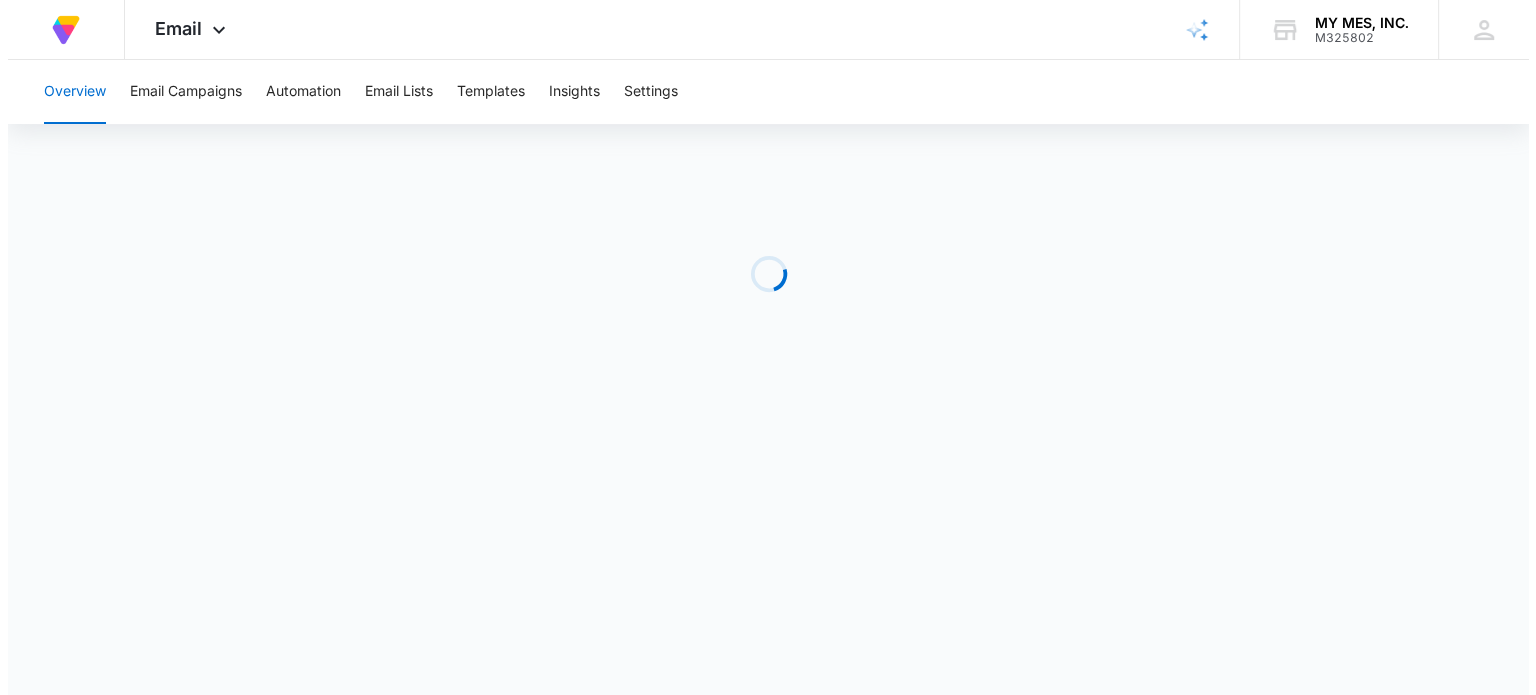 scroll, scrollTop: 0, scrollLeft: 0, axis: both 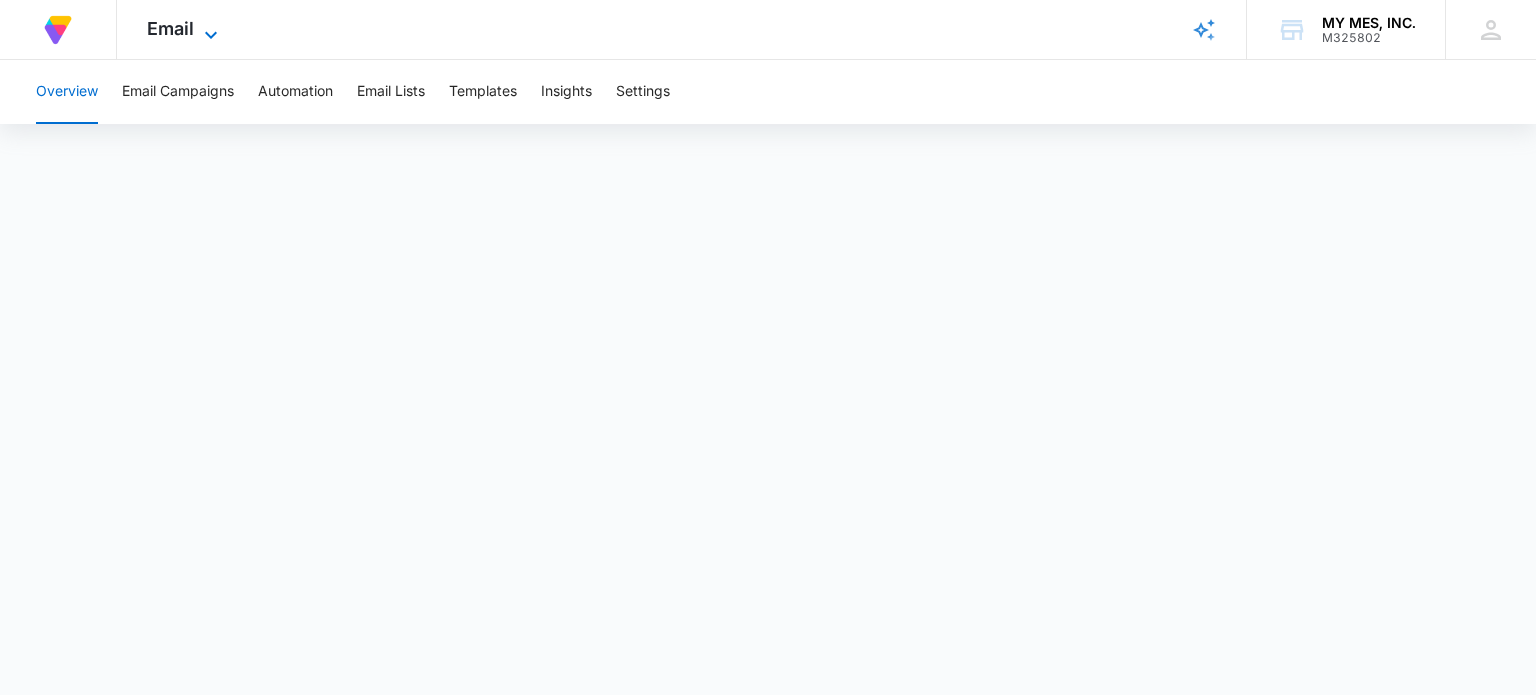 click 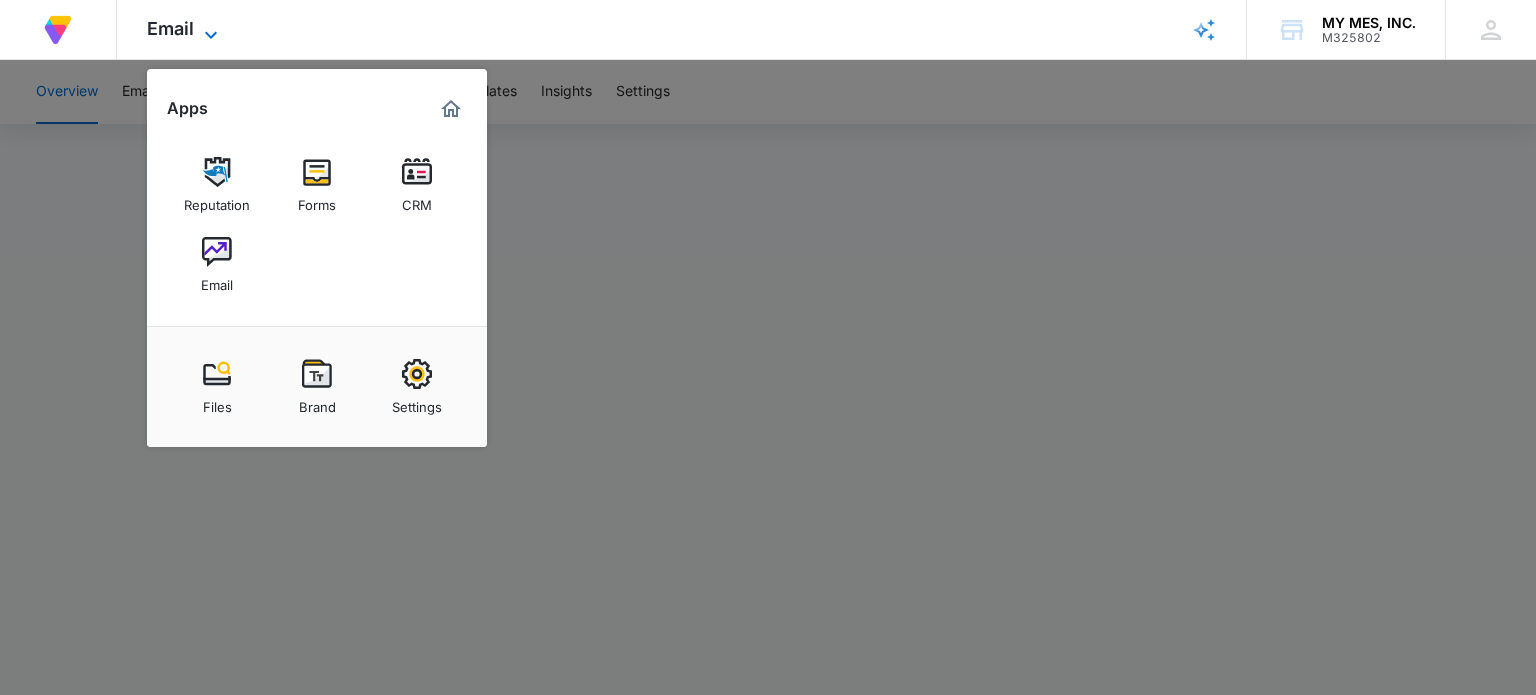 click 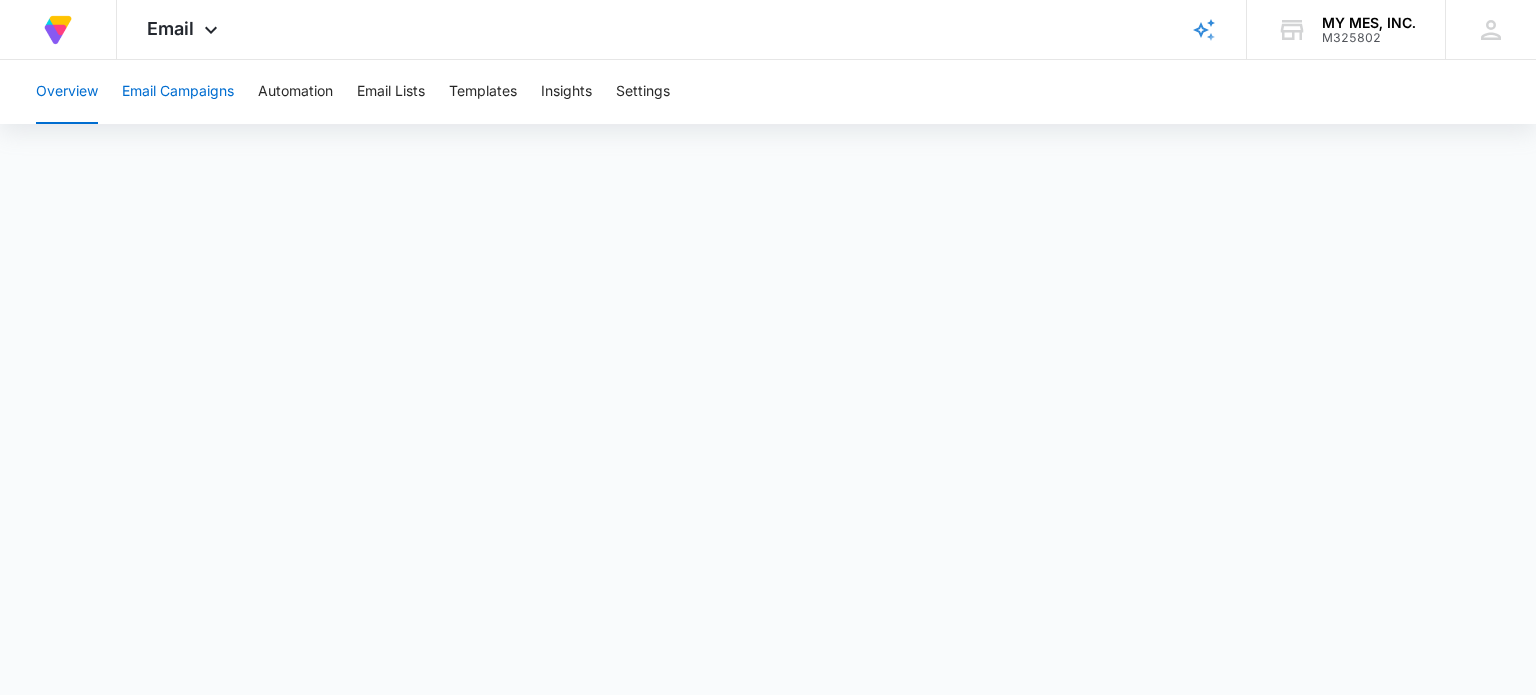 click on "Email Campaigns" at bounding box center [178, 92] 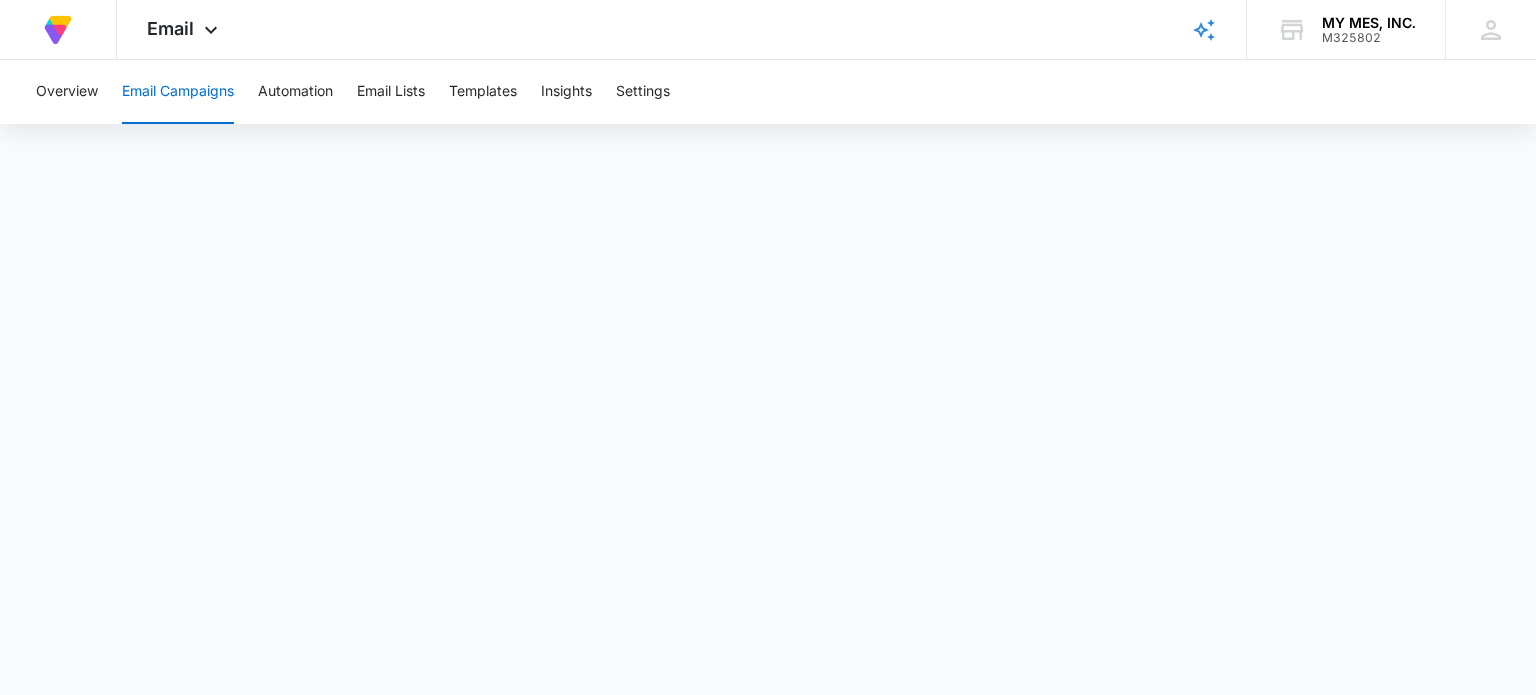click on "Email Campaigns" at bounding box center [178, 92] 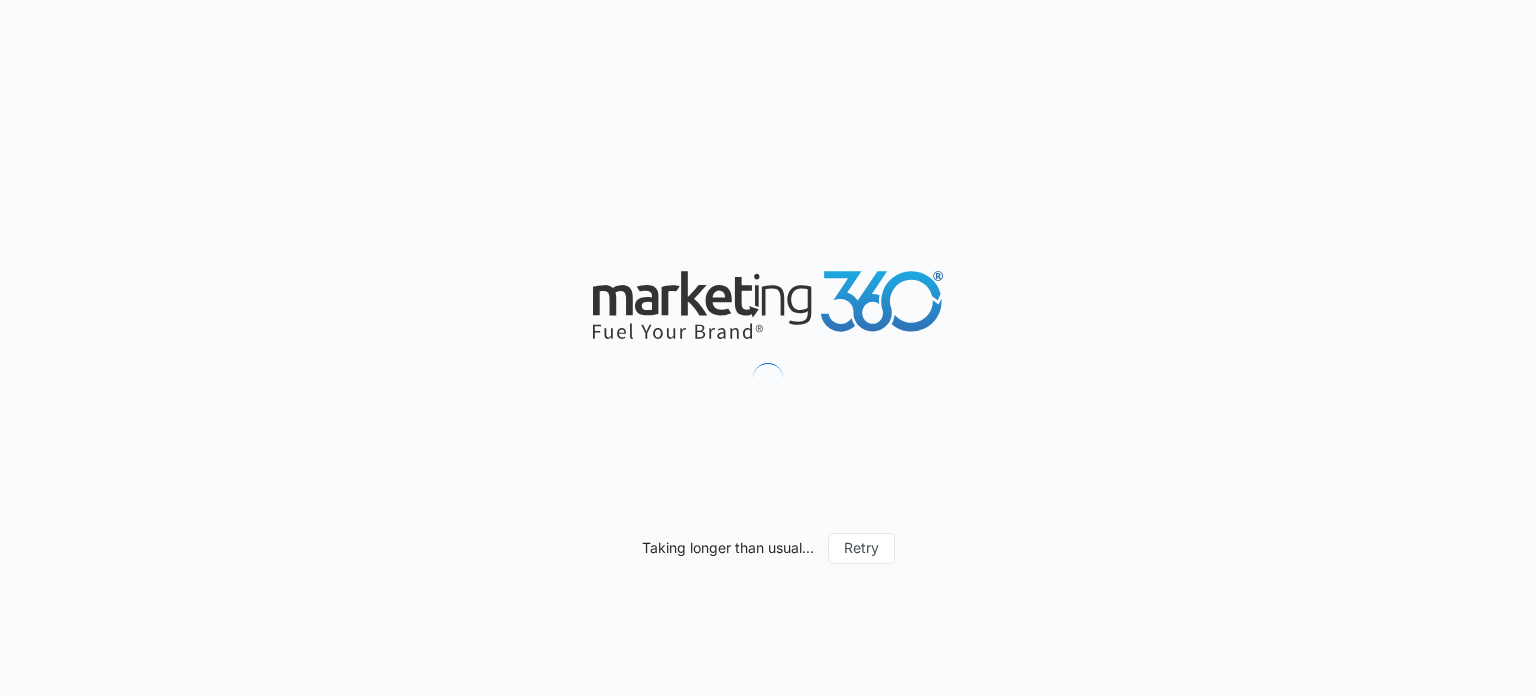 scroll, scrollTop: 0, scrollLeft: 0, axis: both 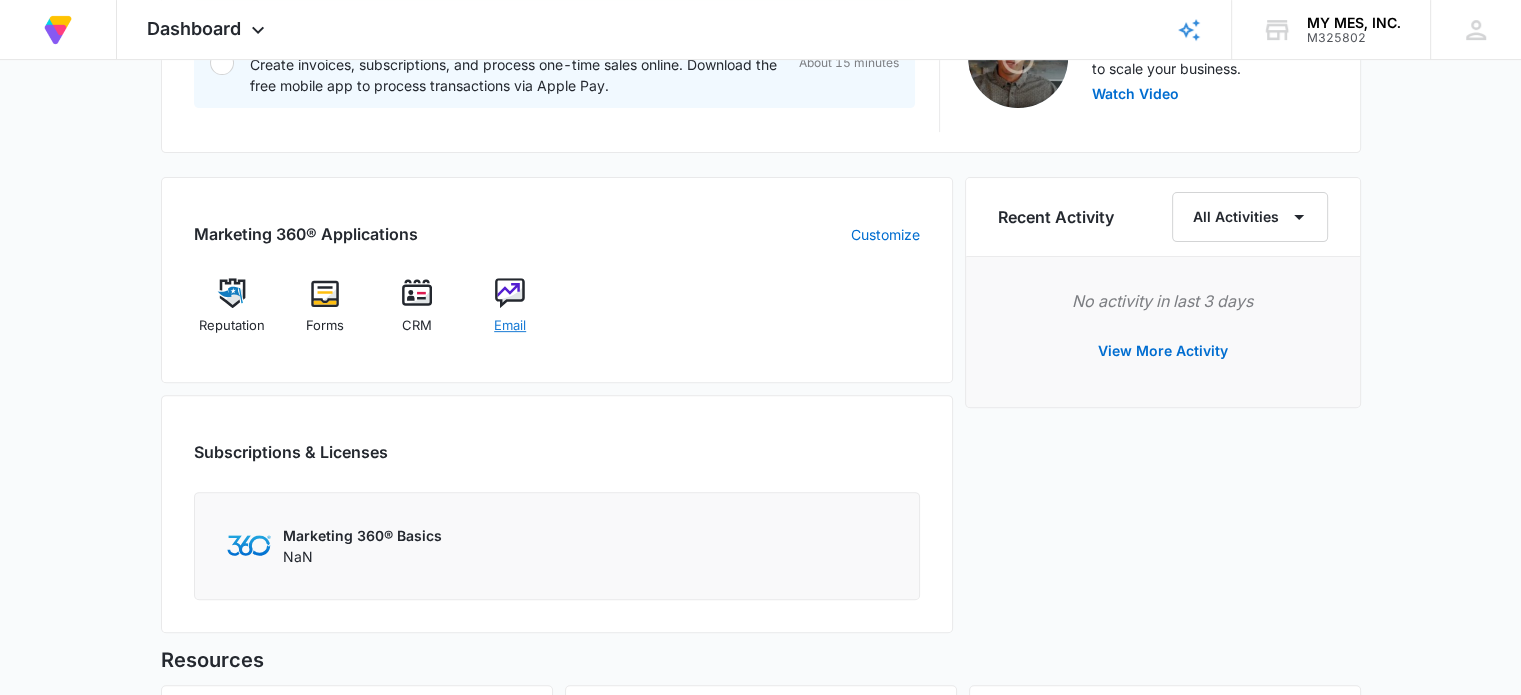 click at bounding box center (510, 293) 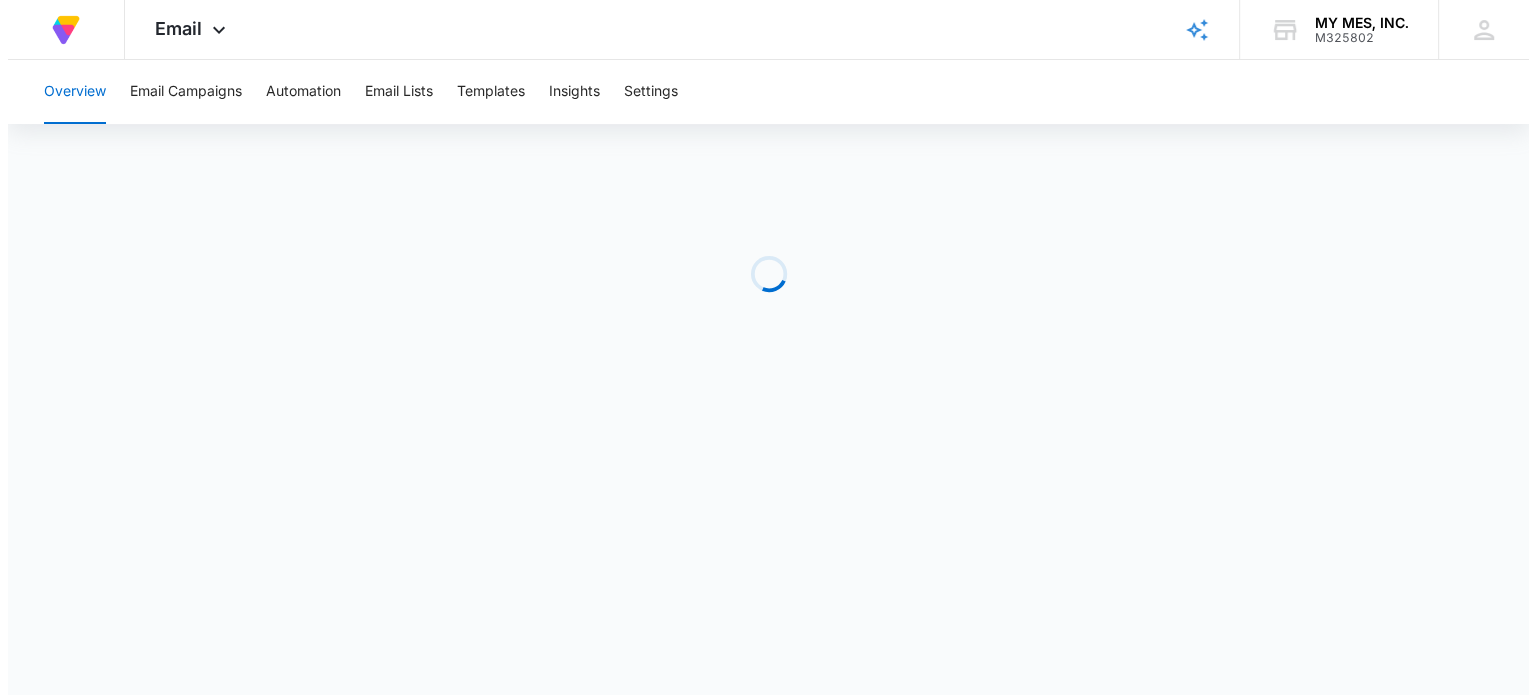 scroll, scrollTop: 0, scrollLeft: 0, axis: both 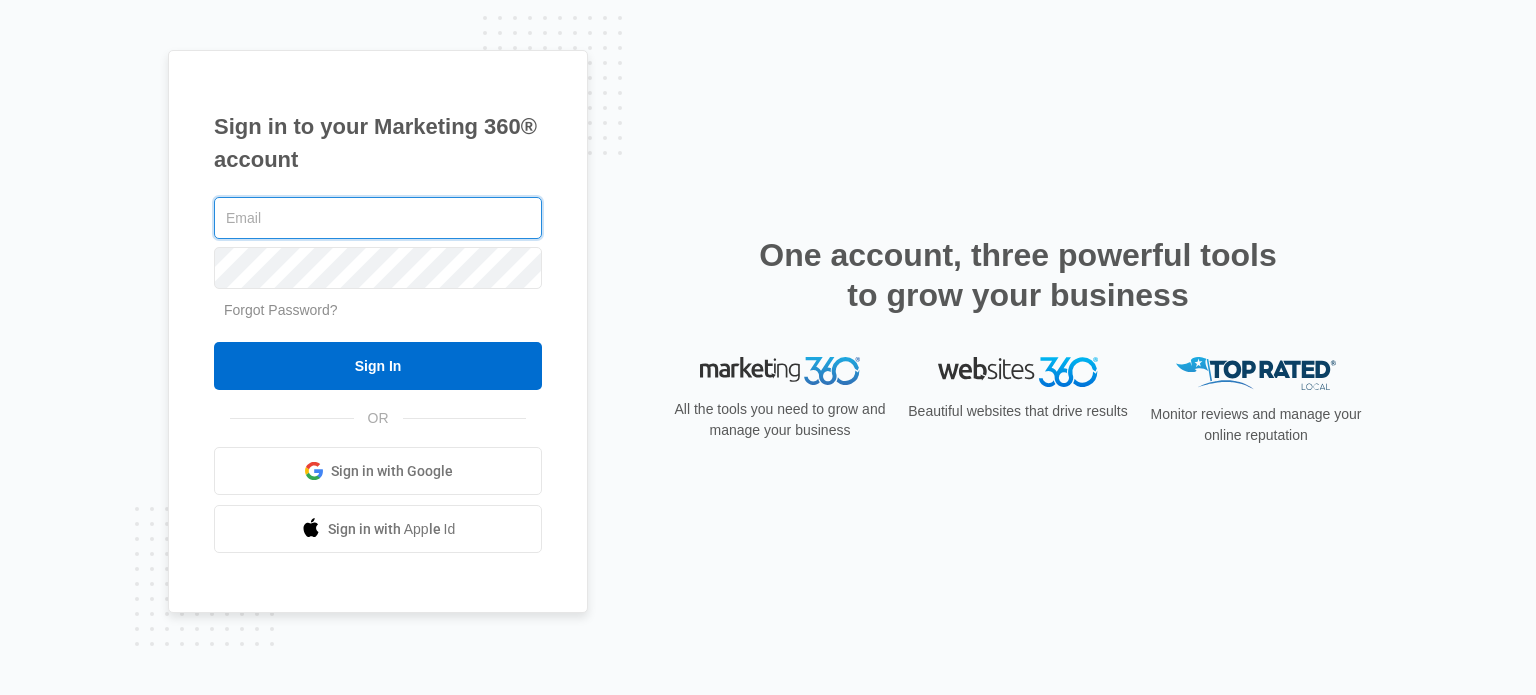 click at bounding box center [378, 218] 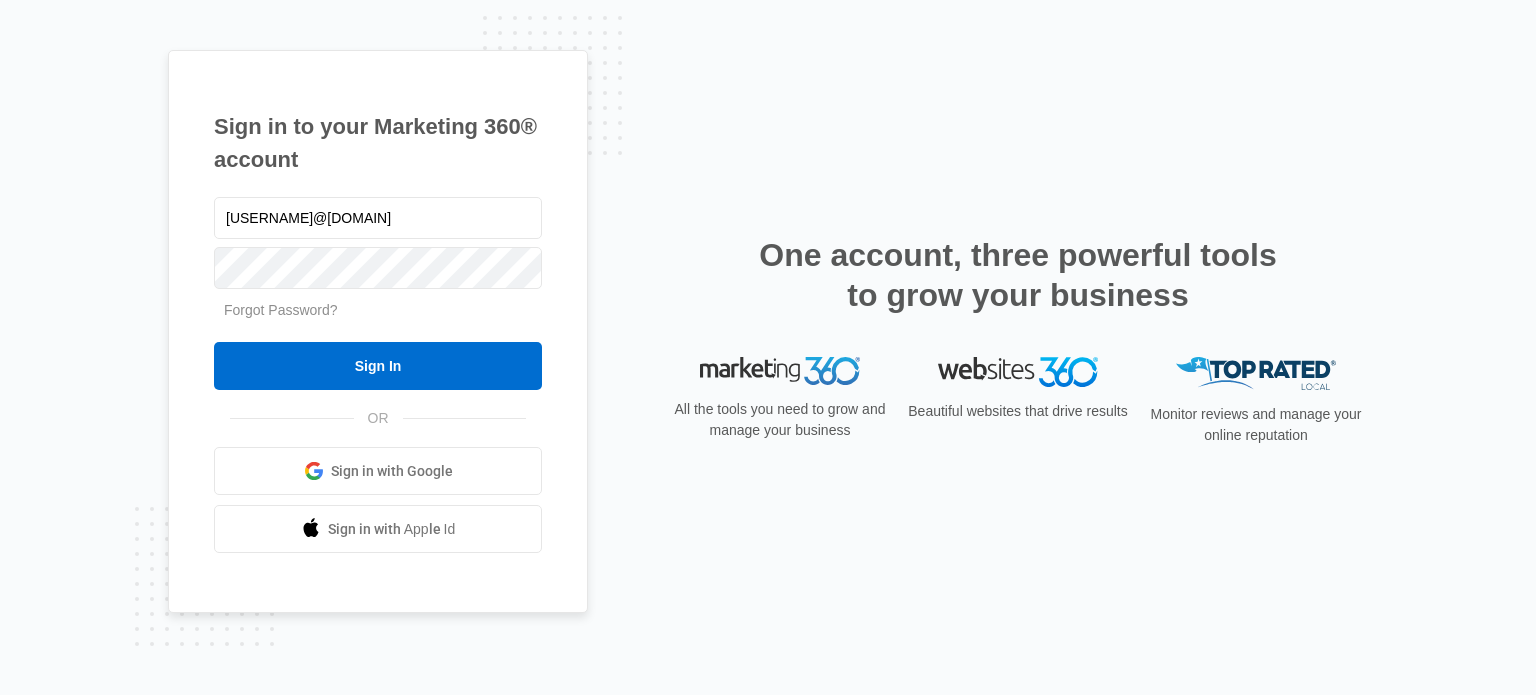 click on "Sign In" at bounding box center [378, 366] 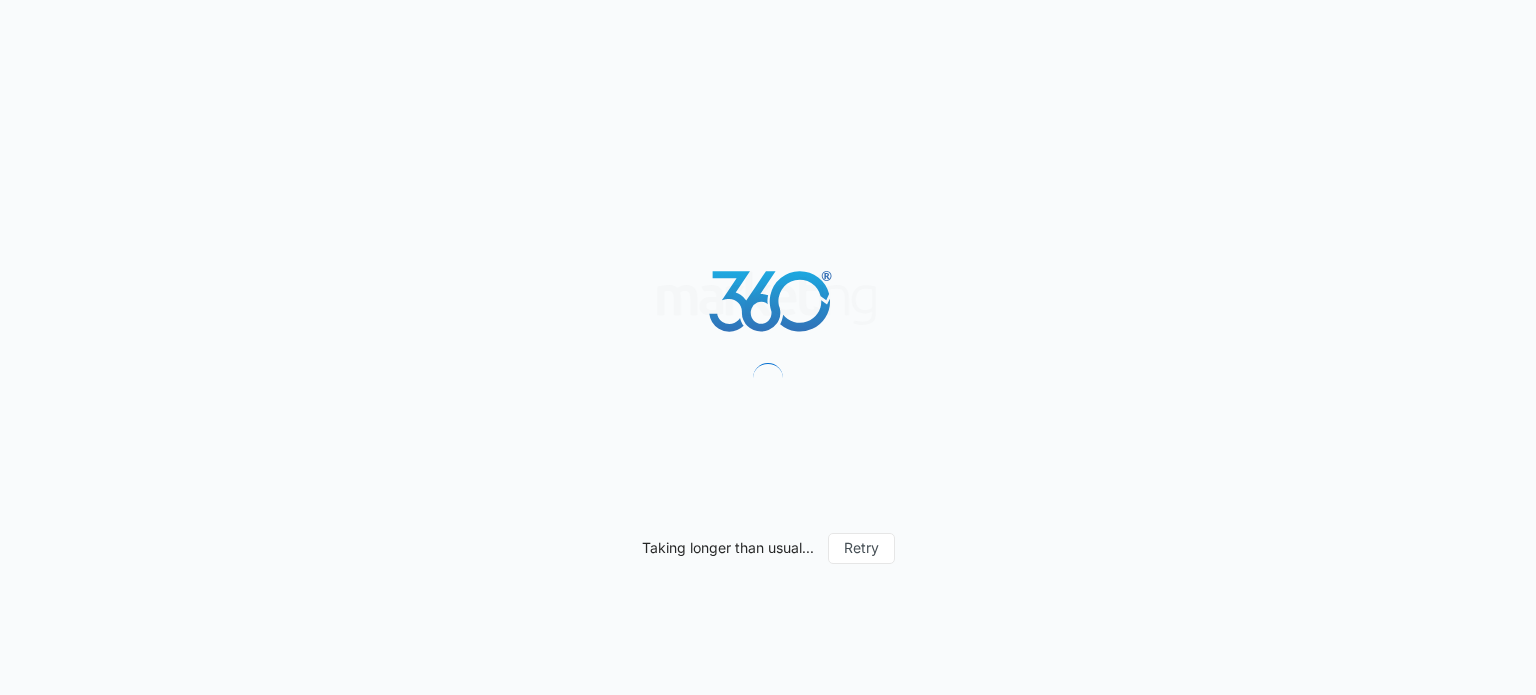 scroll, scrollTop: 0, scrollLeft: 0, axis: both 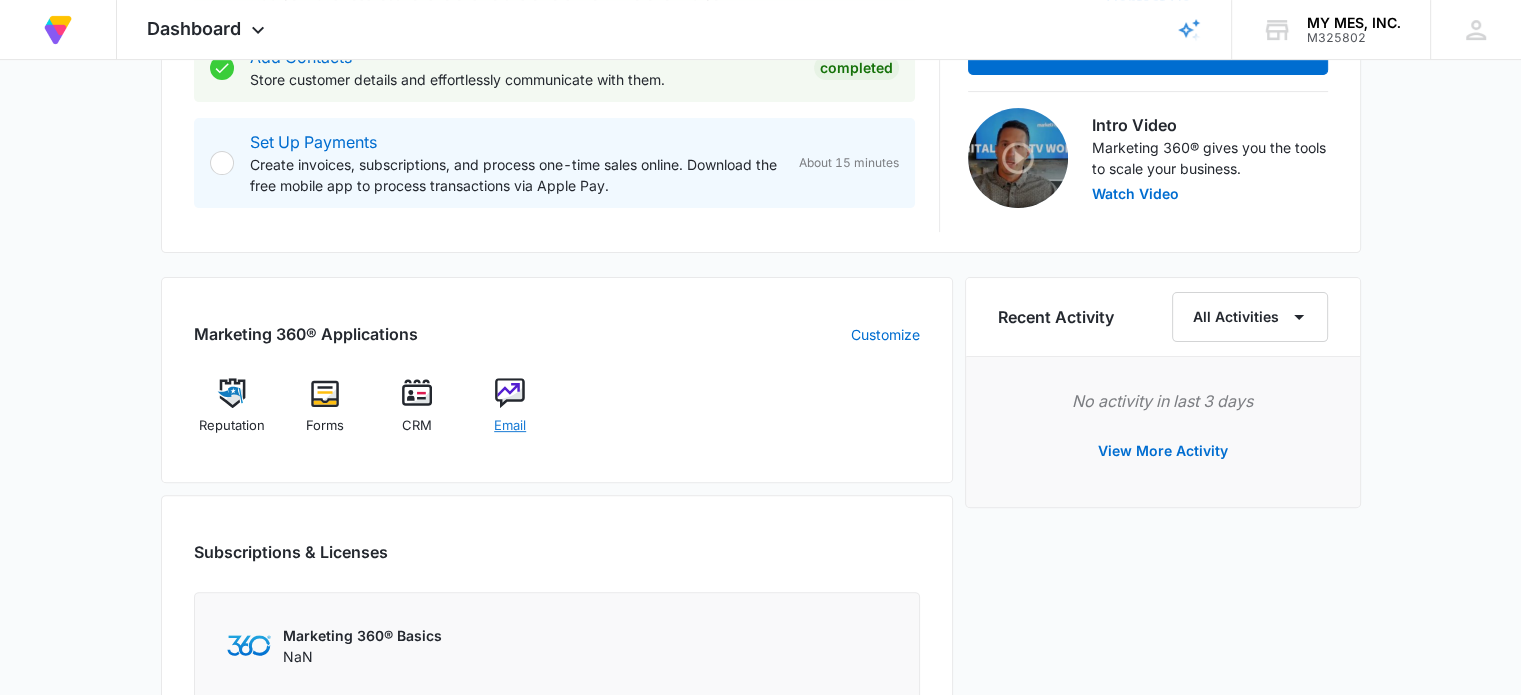 click at bounding box center [510, 393] 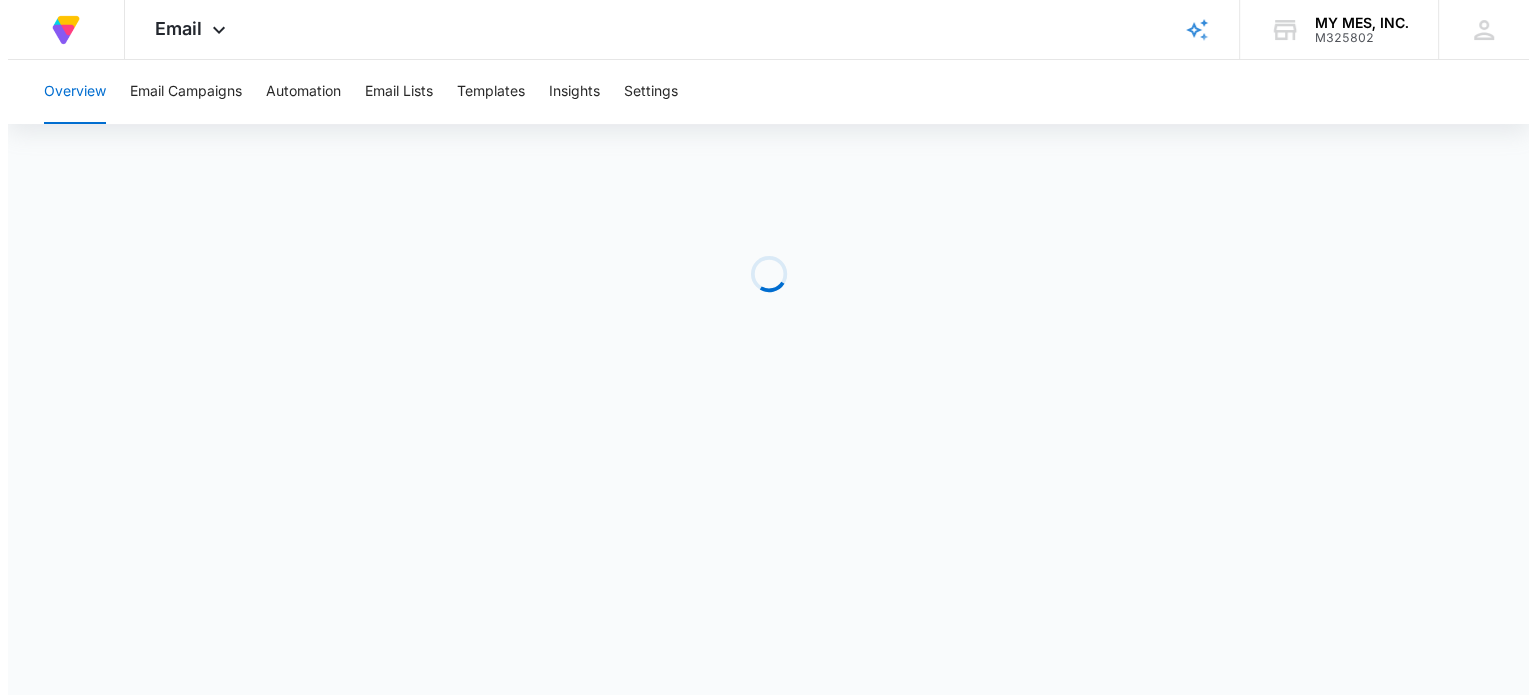 scroll, scrollTop: 0, scrollLeft: 0, axis: both 